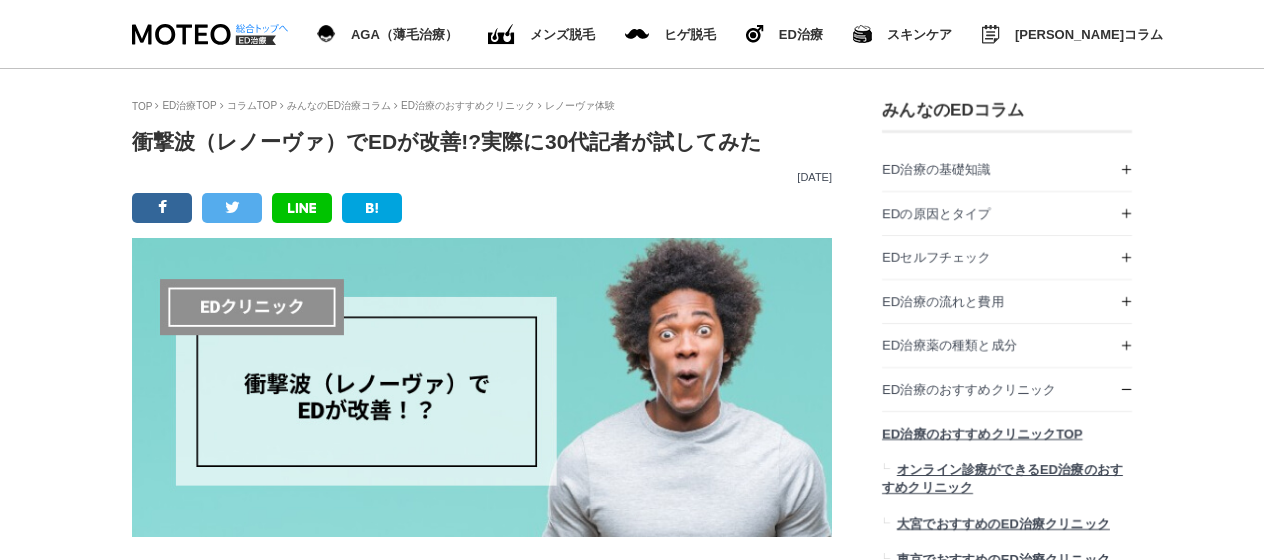 scroll, scrollTop: 0, scrollLeft: 0, axis: both 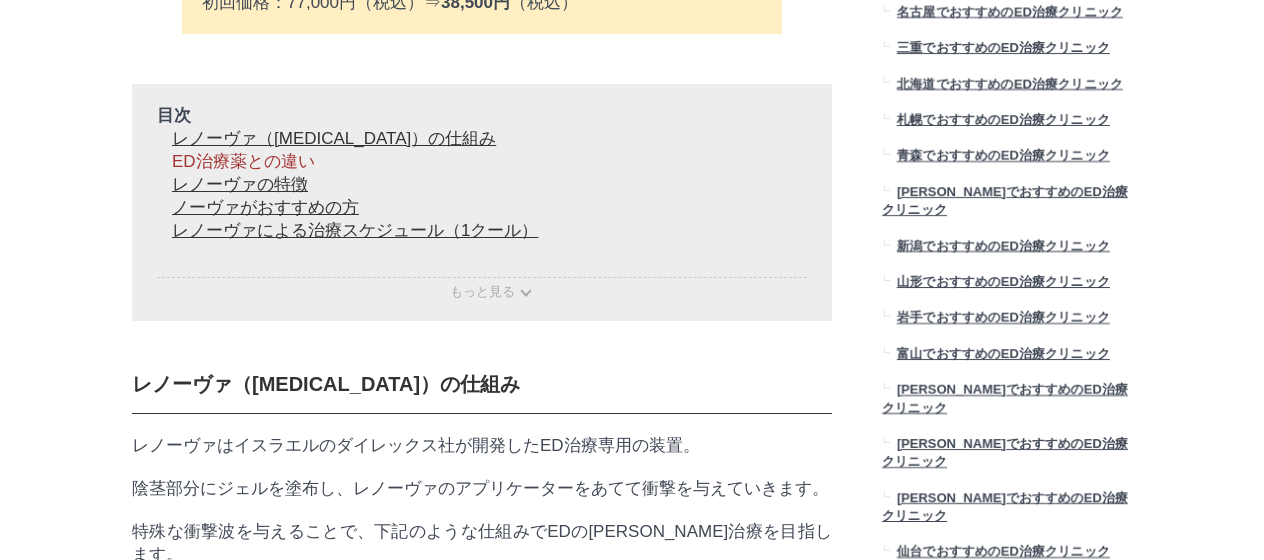 click on "ED治療薬との違い" at bounding box center [243, 161] 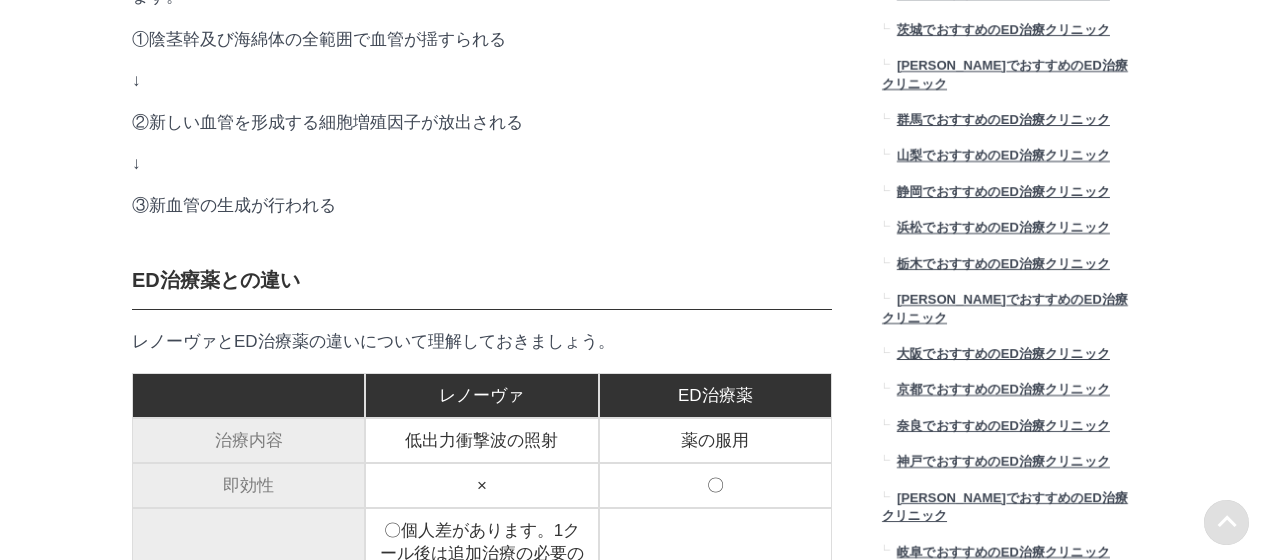 scroll, scrollTop: 1946, scrollLeft: 0, axis: vertical 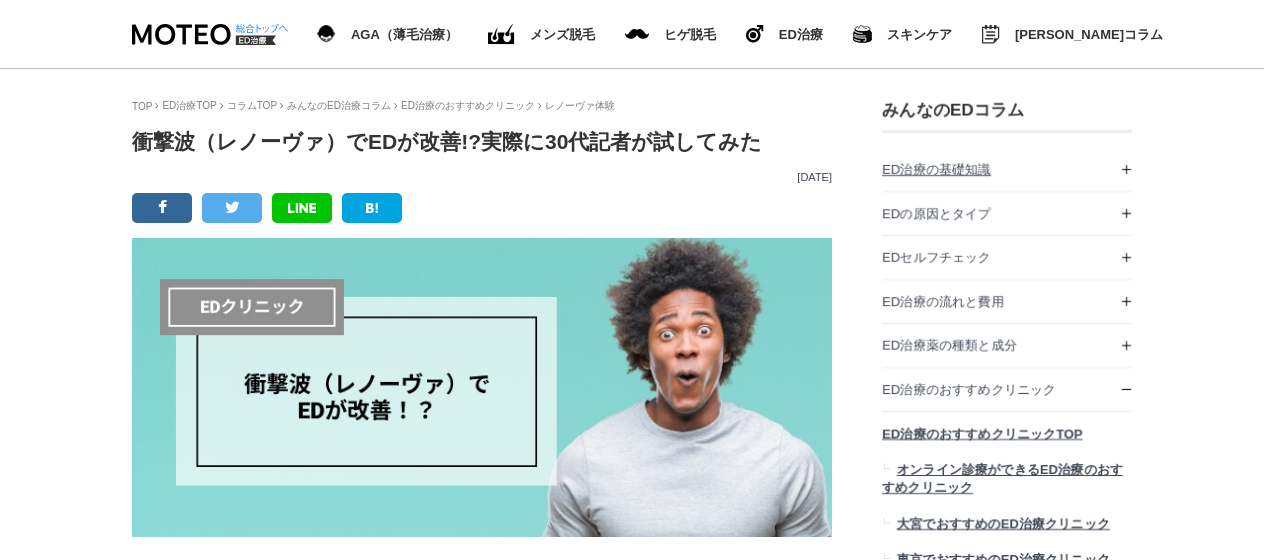 click on "ED治療の基礎知識" at bounding box center (936, 169) 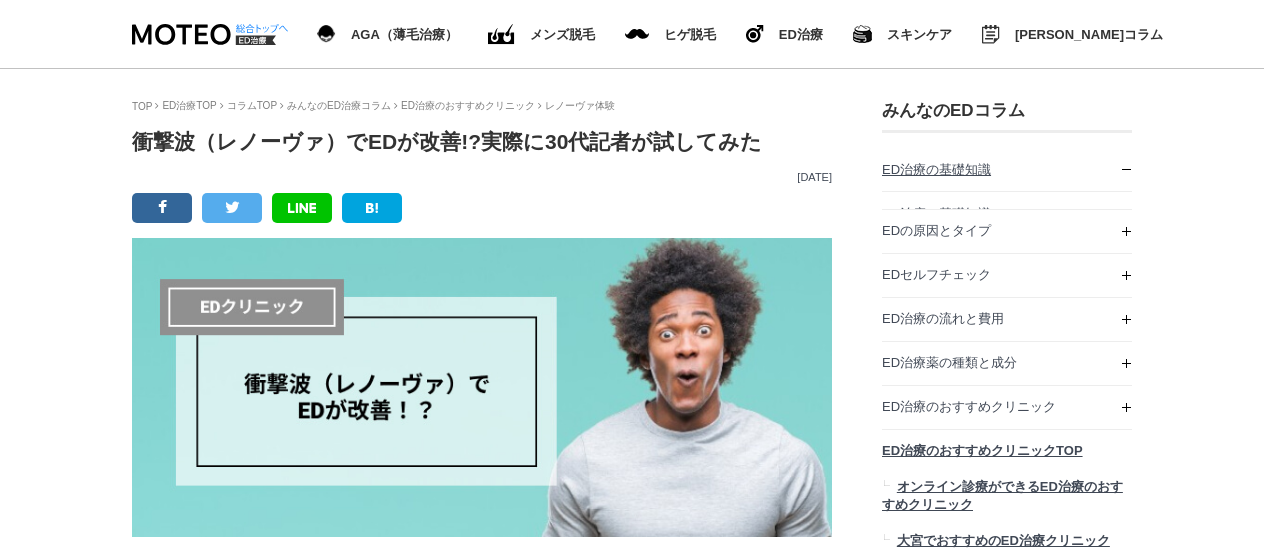 scroll, scrollTop: 98403, scrollLeft: 99750, axis: both 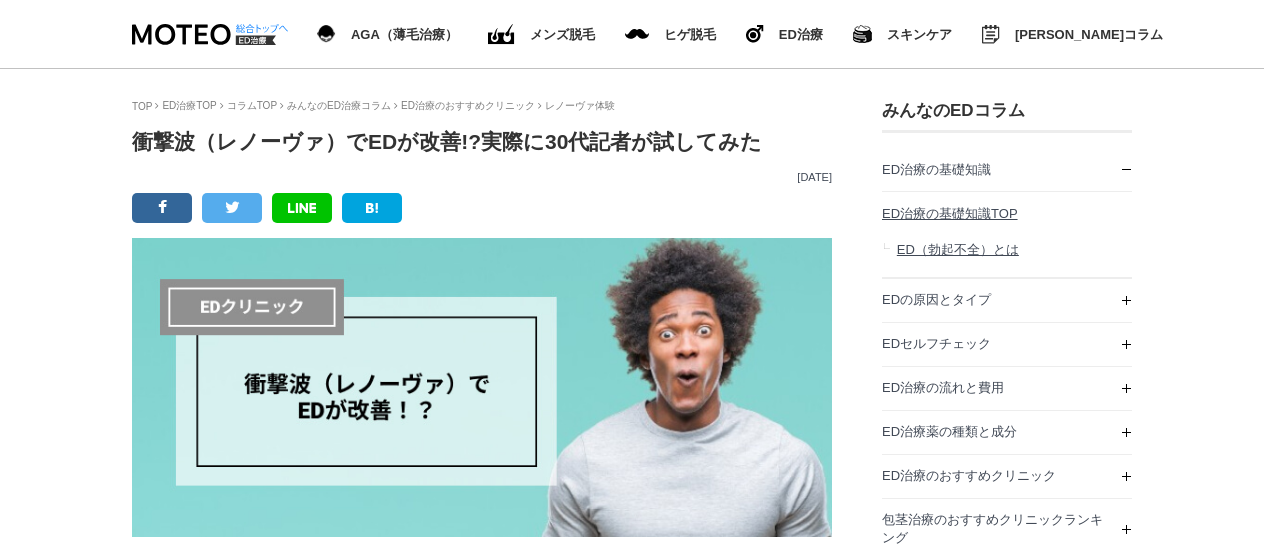 click on "ED（勃起不全）とは" at bounding box center [958, 249] 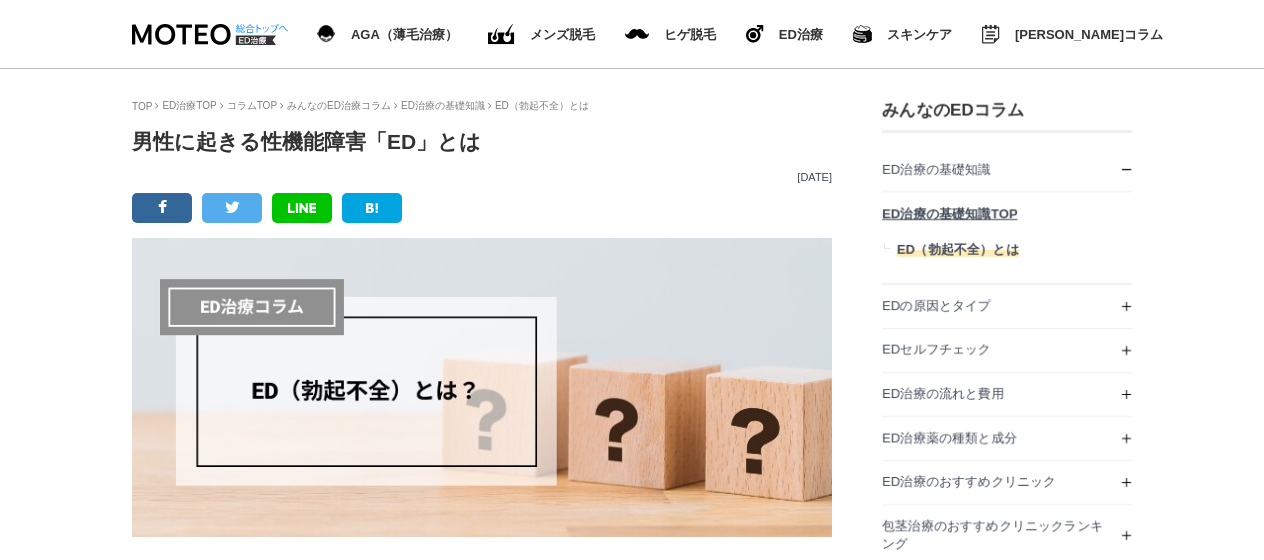 scroll, scrollTop: 0, scrollLeft: 0, axis: both 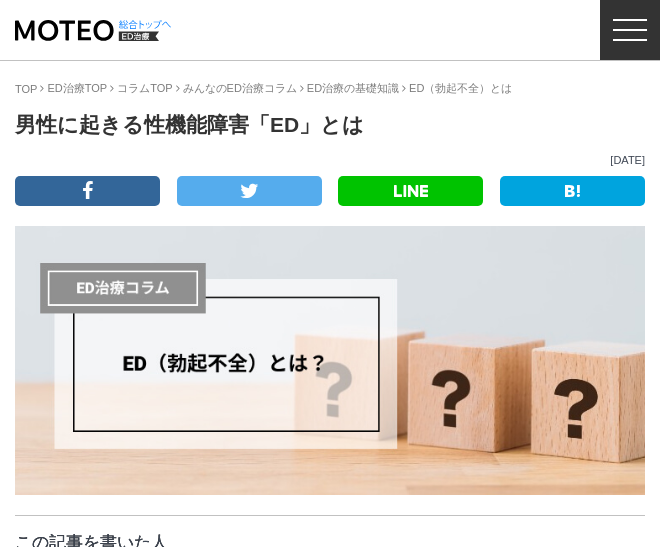click on "男性に起きる性機能障害「ED」とは   2024年5月13日" at bounding box center [330, 303] 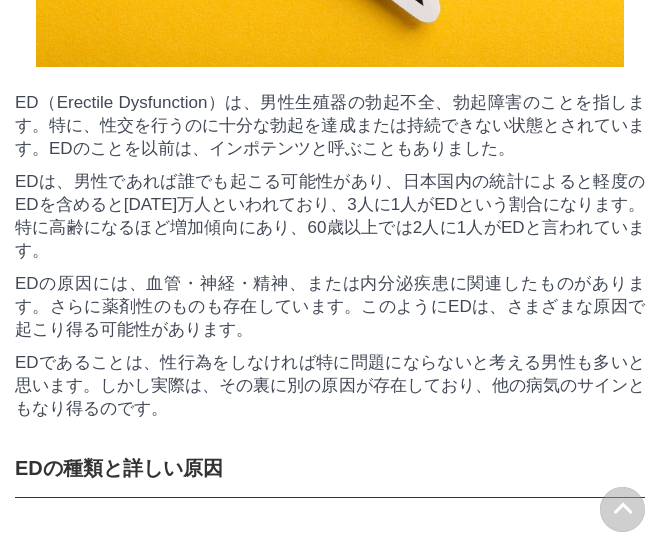 scroll, scrollTop: 1400, scrollLeft: 0, axis: vertical 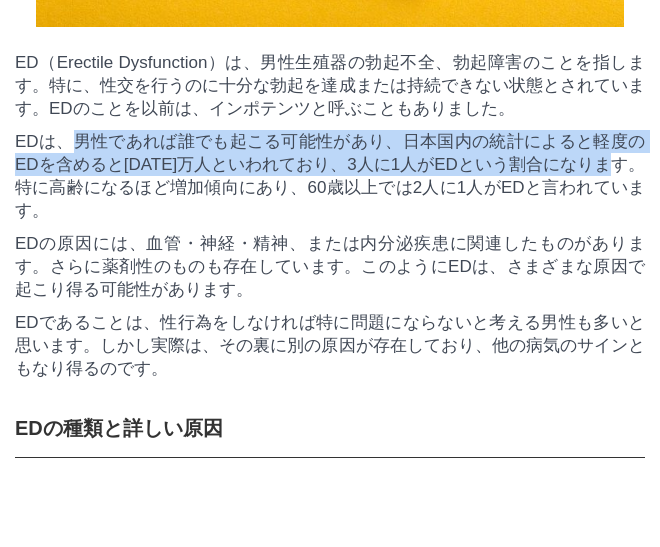 drag, startPoint x: 75, startPoint y: 222, endPoint x: 640, endPoint y: 244, distance: 565.42816 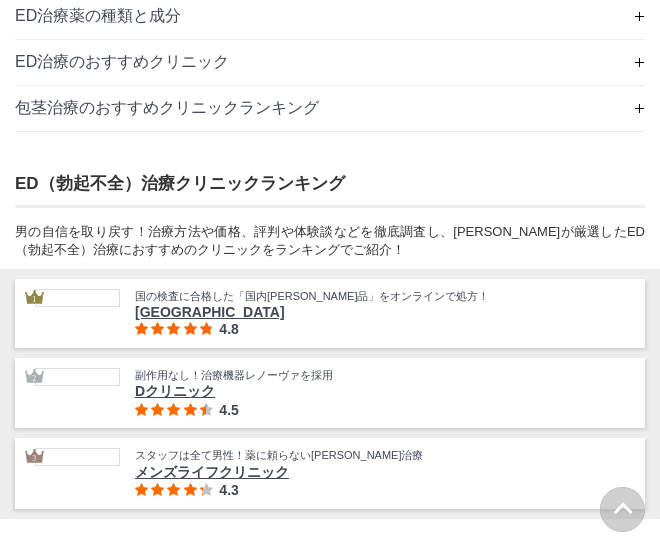 scroll, scrollTop: 6960, scrollLeft: 0, axis: vertical 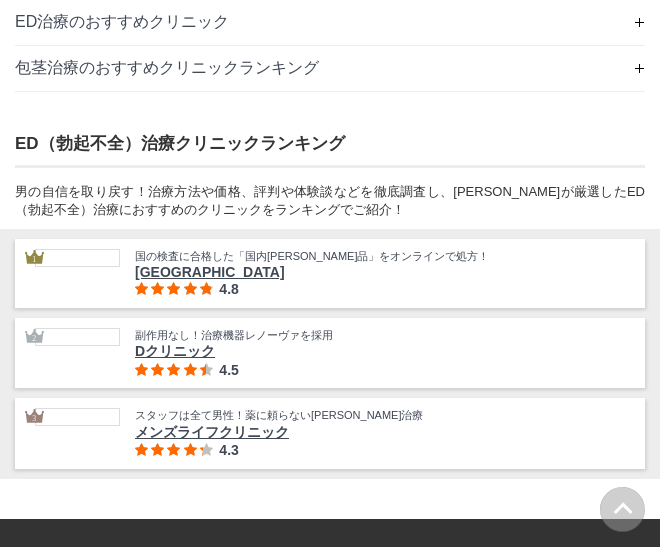 click on "ED治療の流れと費用" at bounding box center (90, -71) 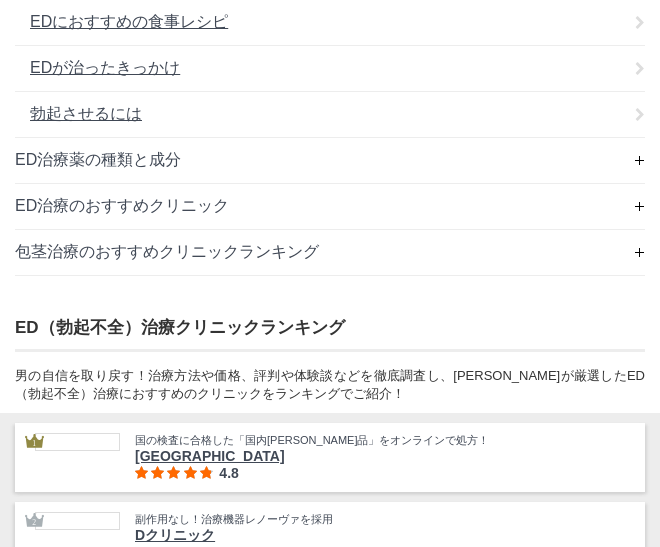 click on "EDの治療の流れ" at bounding box center (89, -71) 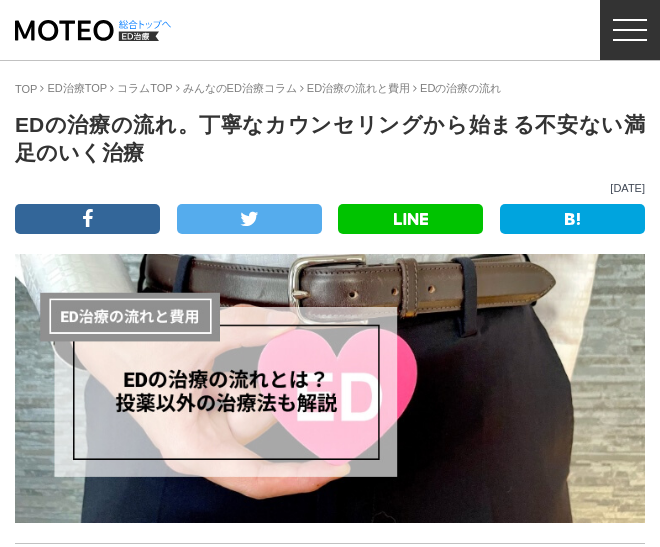 scroll, scrollTop: 120, scrollLeft: 0, axis: vertical 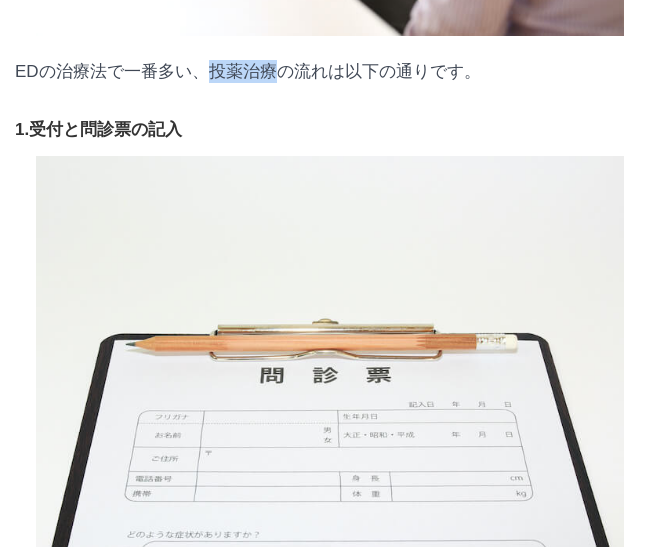 drag, startPoint x: 213, startPoint y: 295, endPoint x: 280, endPoint y: 295, distance: 67 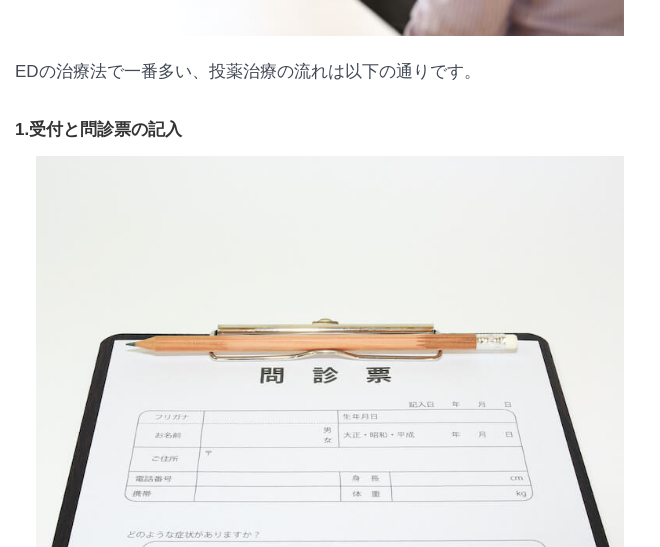 click on "この記事を書いた人                 MOTEO編集部   MOTEO 編集部         YMAA個人認証マーク（薬機法や医療法の広告知識を習得した広告取扱者として評価する認証制度）取得済み...       EDとは、男性に起きる性機能障害のことです。この記事では、EDの基礎知識、EDの種類、そしてEDの治療の流れを詳しく解説します。投薬以外でのEDの治療の流れについても要チェックです。適切なEDの治療の流れを把握して、悩みを解消しましょう。 目次 EDとは？ EDの種類とは？ EDを治療するにはどこに行くべき？ EDの治療の流れ 1.受付と問診票の記入 2.問診と診察 3.処方・会計 投薬以外のED治療法はあるの？ 心因性EDの治療の流れ 薬剤性EDの治療の流れ まとめ もっと見る EDとは？ EDとは、Erectile Dysfunctionの略語で、勃起機能の低下や勃起不全を意味します。 EDの種類とは？ ・ ・" at bounding box center (330, 1587) 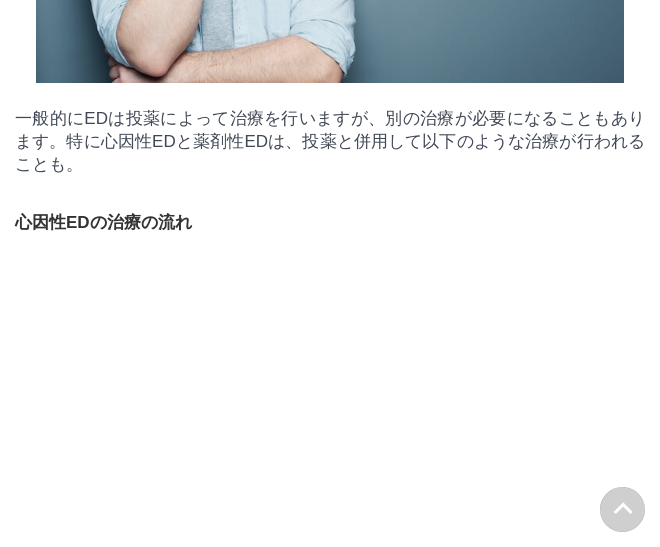scroll, scrollTop: 5920, scrollLeft: 0, axis: vertical 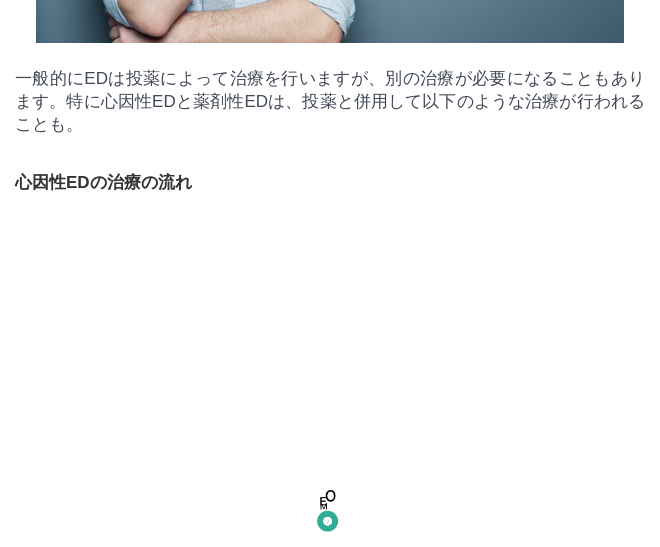 click on "一般的にEDは投薬によって治療を行いますが、別の治療が必要になることもあります。特に心因性EDと薬剤性EDは、投薬と併用して以下のような治療が行われることも。" at bounding box center [330, 101] 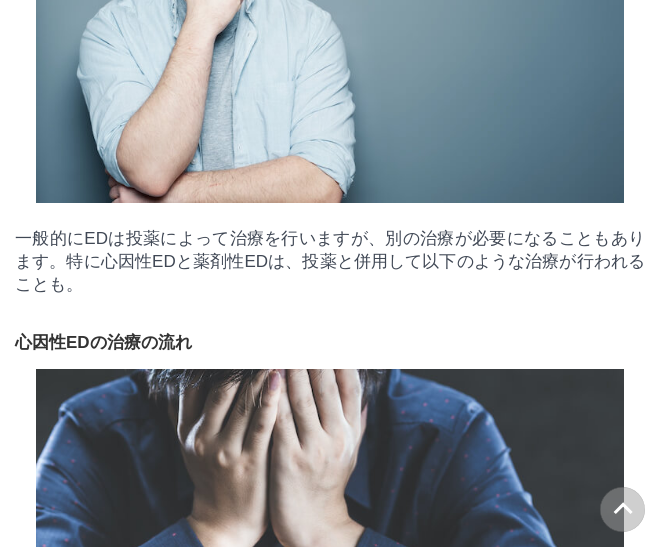 scroll, scrollTop: 5920, scrollLeft: 0, axis: vertical 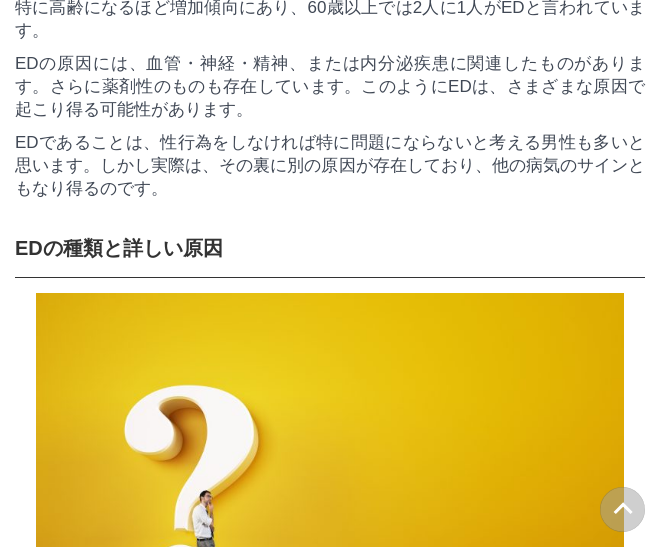 drag, startPoint x: 401, startPoint y: 46, endPoint x: 469, endPoint y: 48, distance: 68.0294 